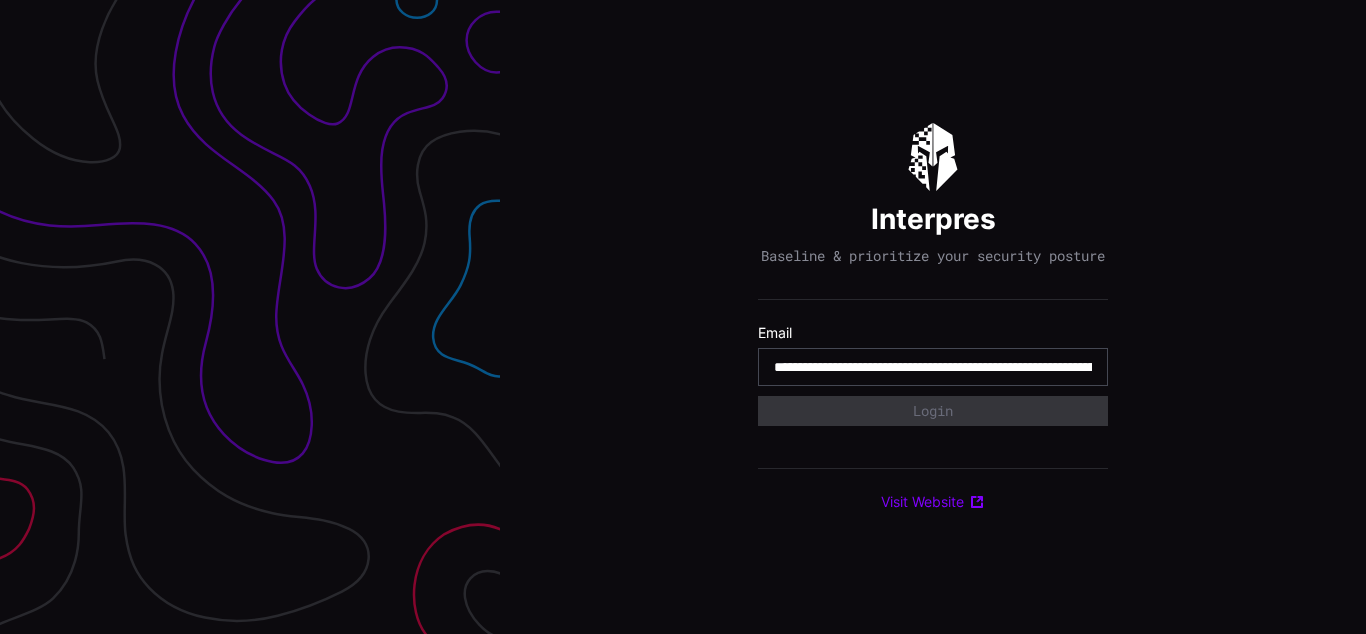 scroll, scrollTop: 0, scrollLeft: 0, axis: both 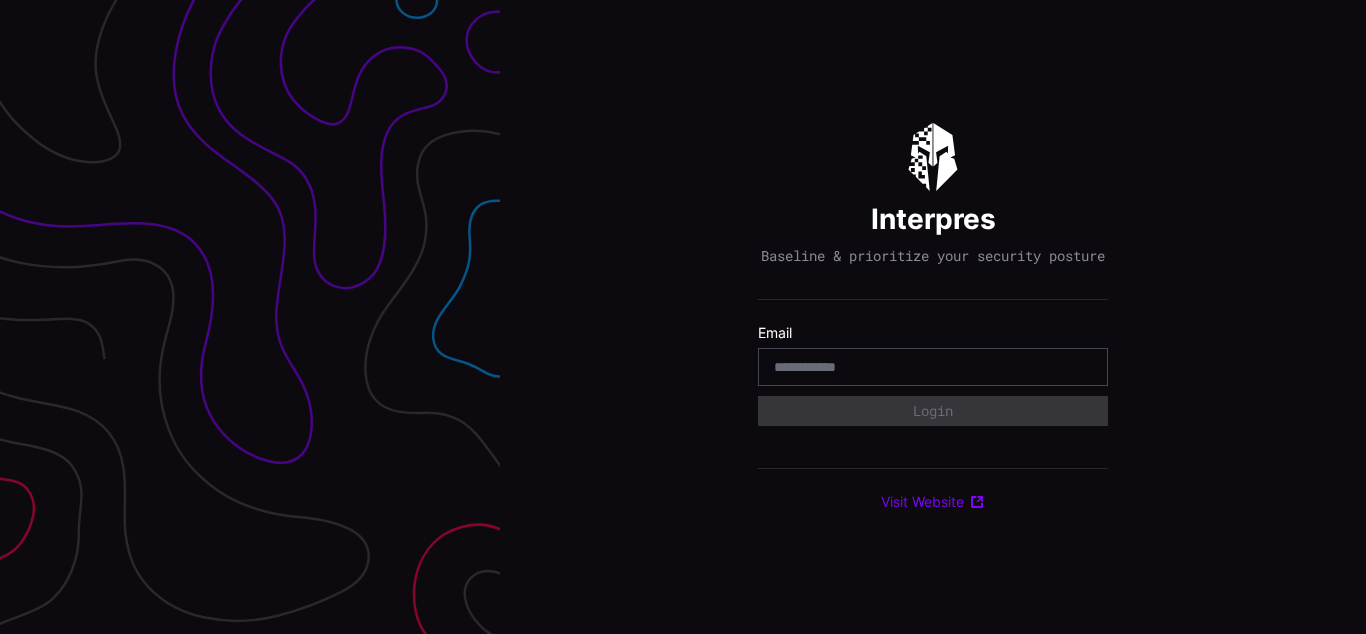 click on "Interpres Baseline & prioritize your security posture Email Login Visit Website" at bounding box center [933, 317] 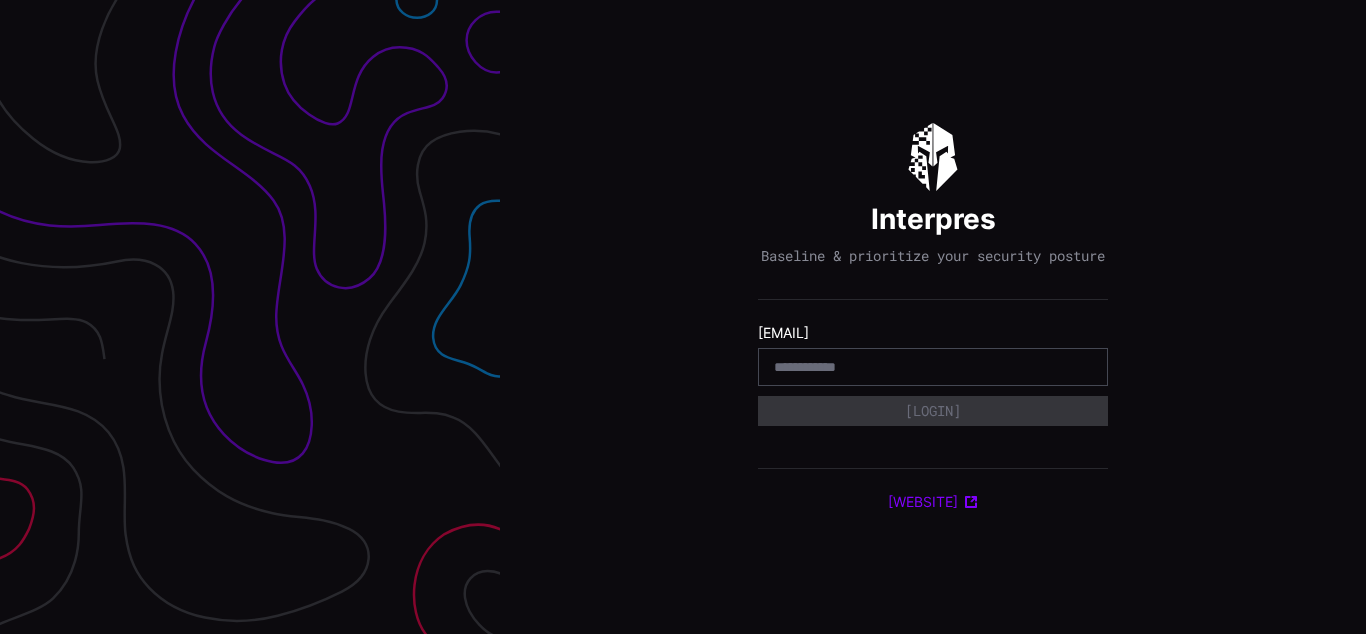 click on "Interpres Baseline & prioritize your security posture Email Login Visit Website" at bounding box center [933, 317] 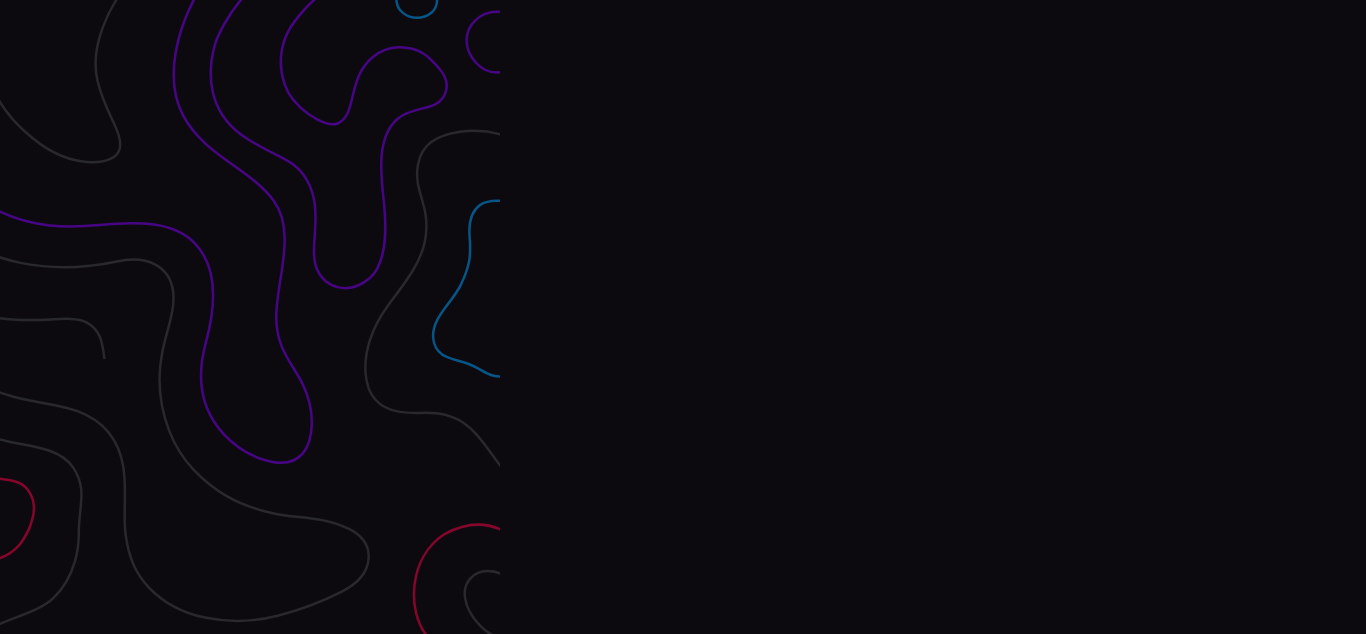 scroll, scrollTop: 0, scrollLeft: 0, axis: both 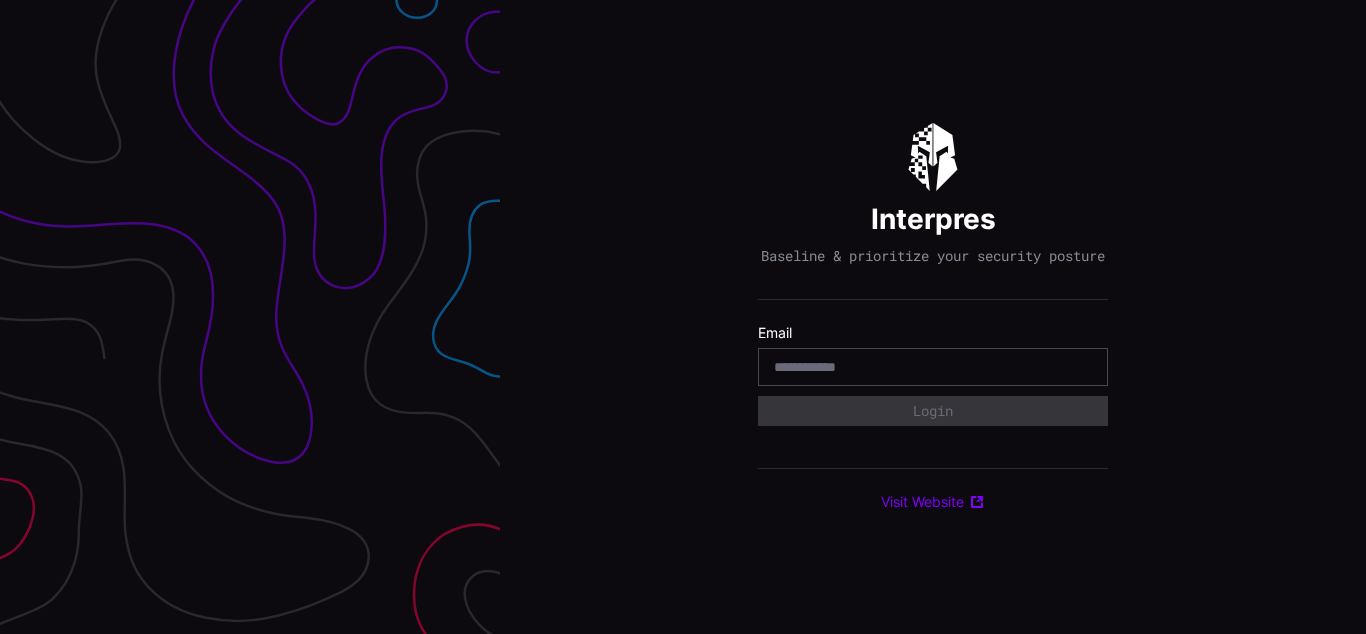 click on "Interpres Baseline & prioritize your security posture Email Login Visit Website" at bounding box center (933, 317) 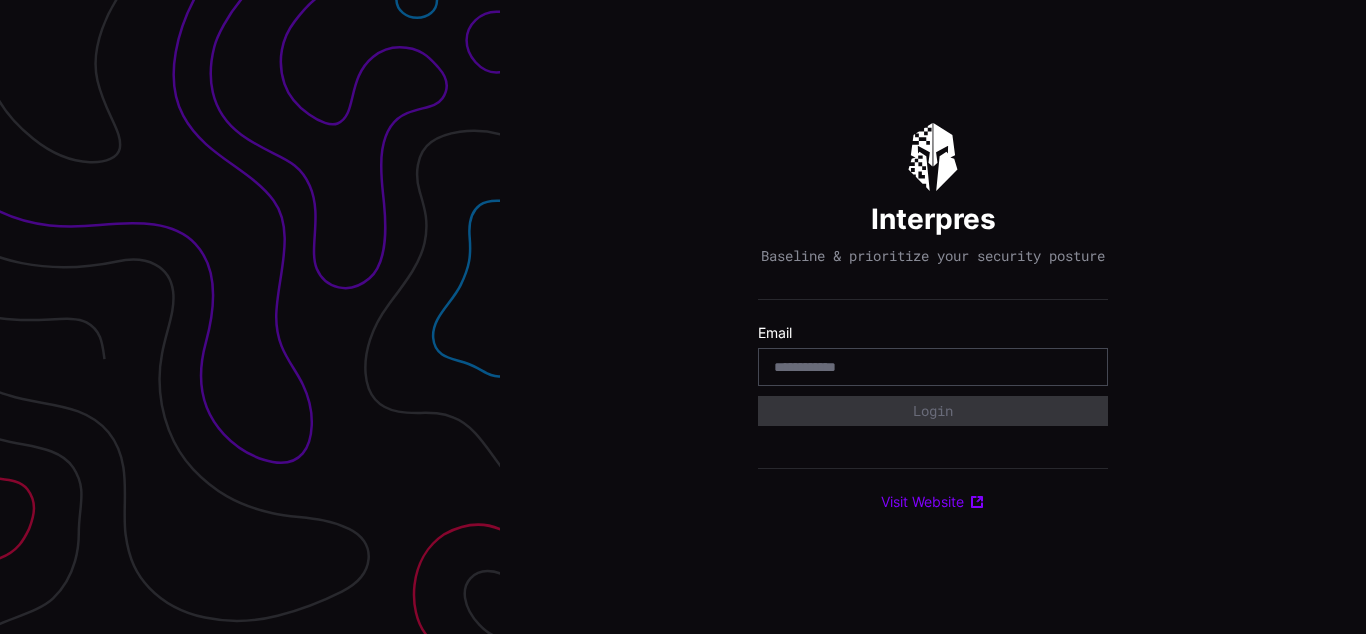 scroll, scrollTop: 0, scrollLeft: 0, axis: both 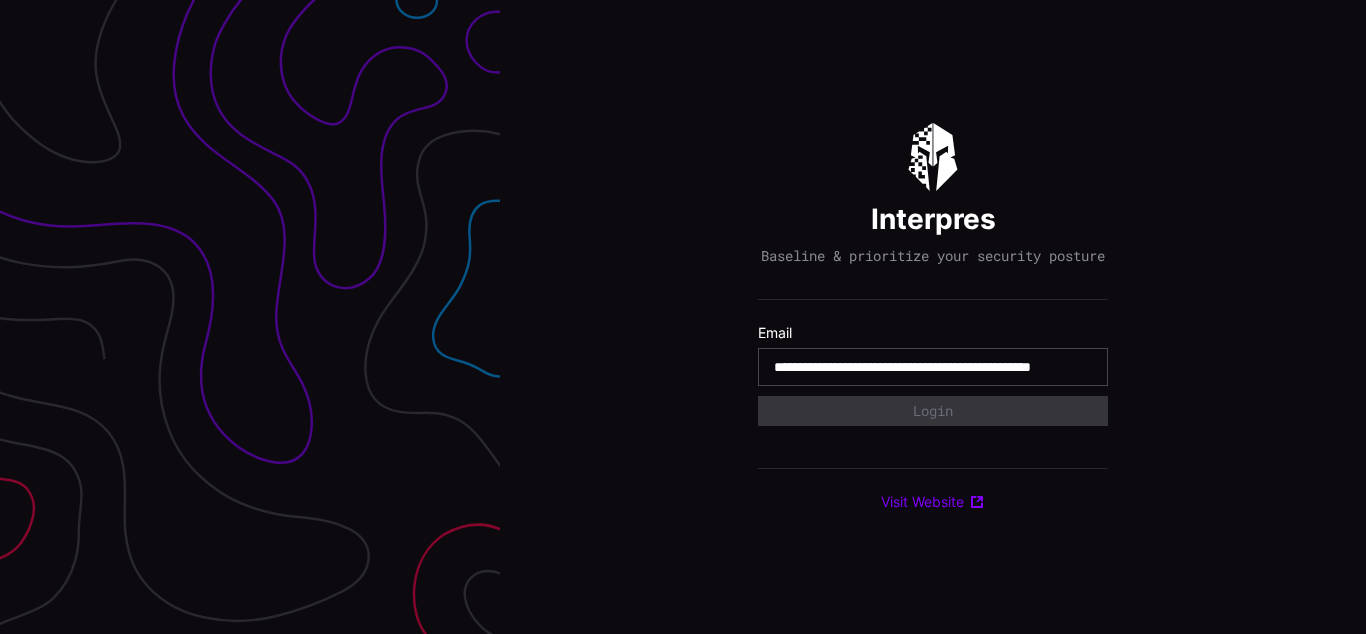 type on "**********" 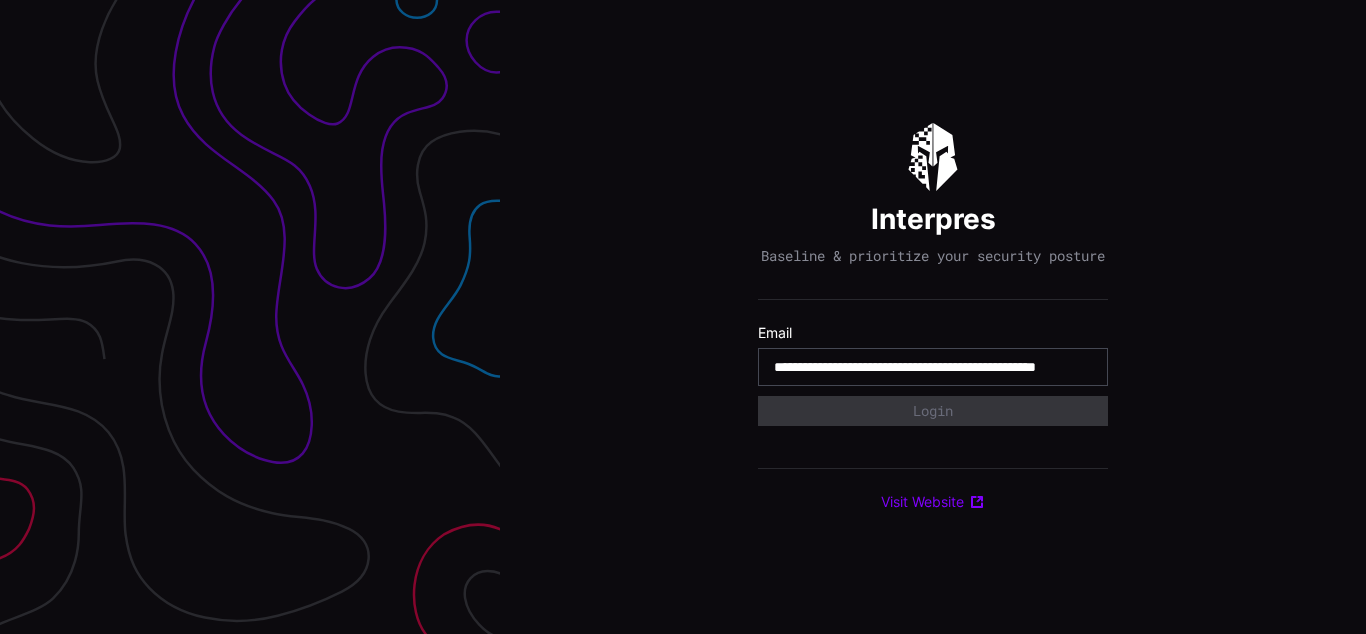 click on "**********" at bounding box center [933, 367] 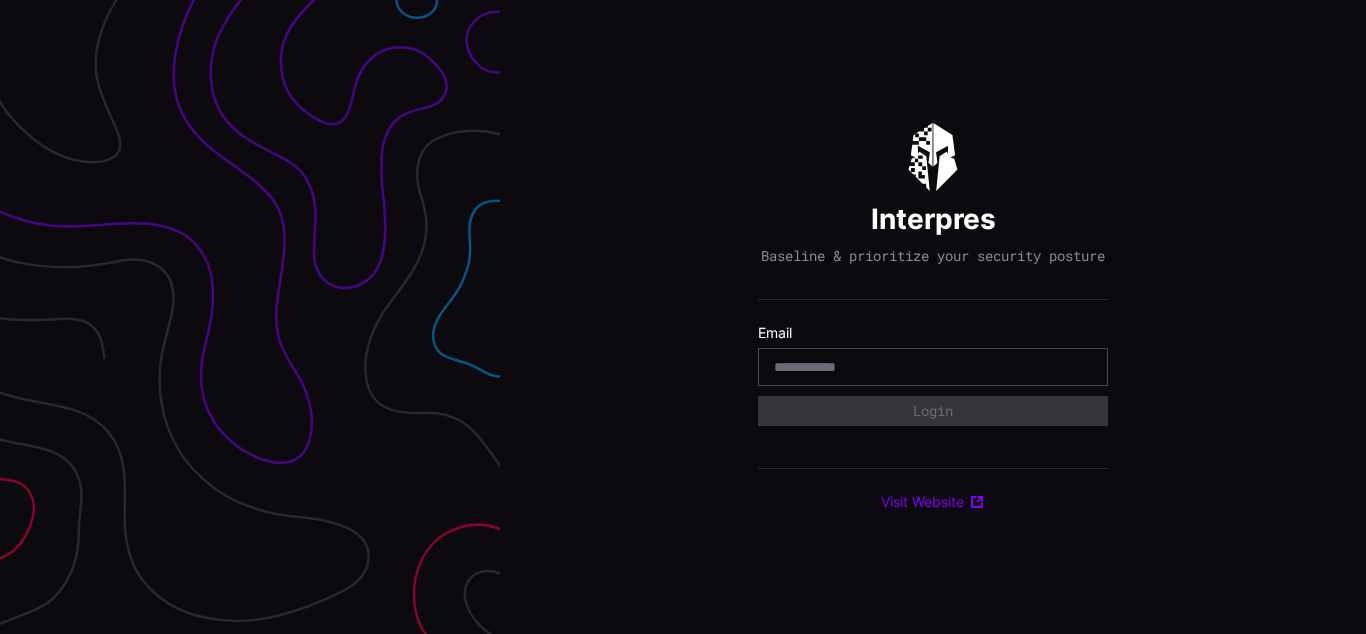 scroll, scrollTop: 0, scrollLeft: 0, axis: both 